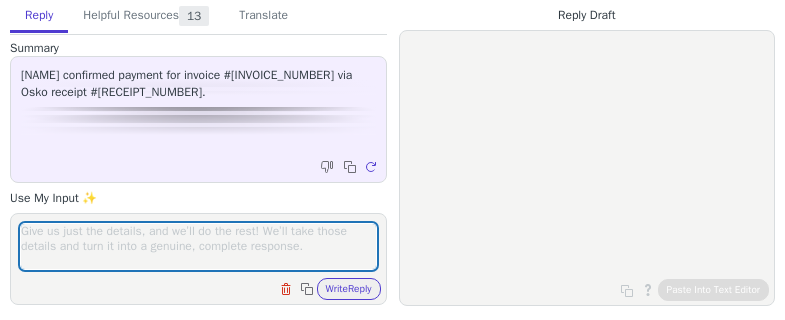scroll, scrollTop: 0, scrollLeft: 0, axis: both 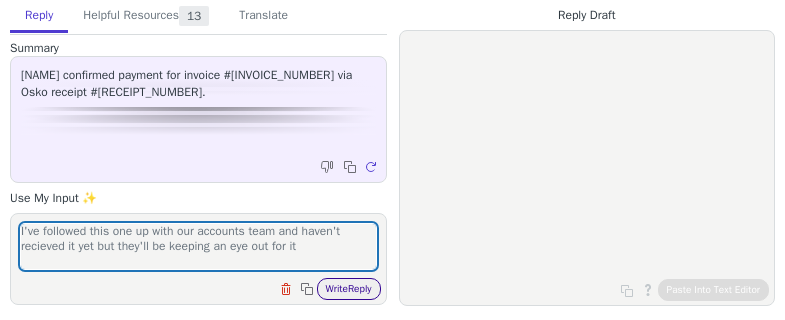 type on "I've followed this one up with our accounts team and haven't recieved it yet but they'll be keeping an eye out for it" 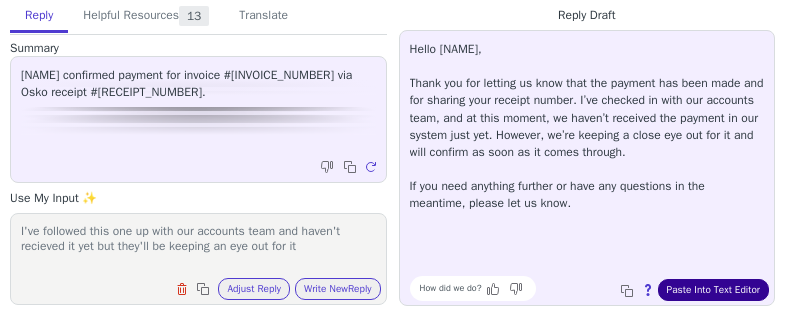 click on "Paste Into Text Editor" at bounding box center [713, 290] 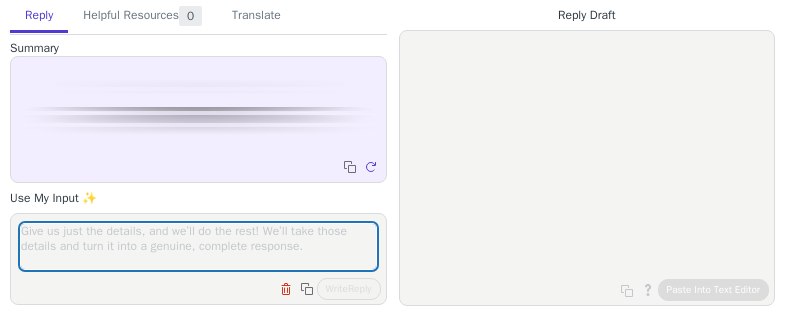 scroll, scrollTop: 0, scrollLeft: 0, axis: both 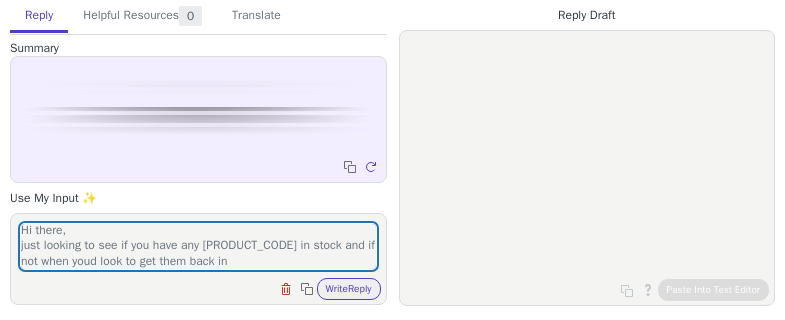 type on "Hi there,
just looking to see if you have any [PRODUCT_CODE] in stock and if not when youd look to get them back in" 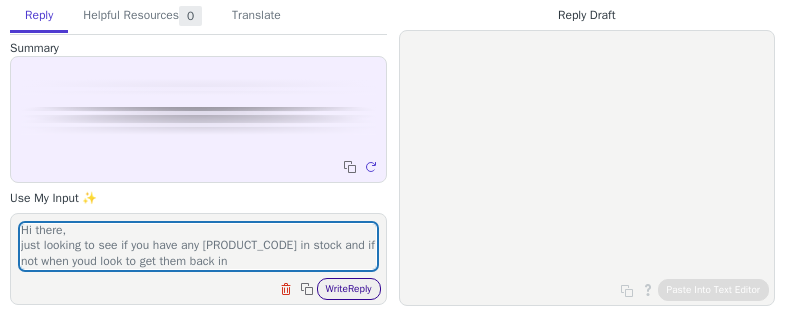 click on "Write  Reply" at bounding box center [349, 289] 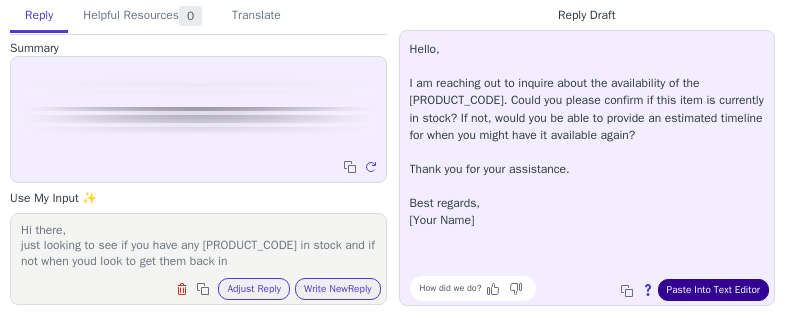 click on "Paste Into Text Editor" at bounding box center (713, 290) 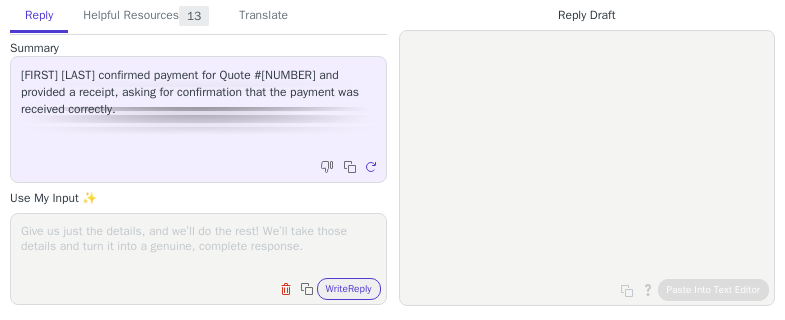scroll, scrollTop: 0, scrollLeft: 0, axis: both 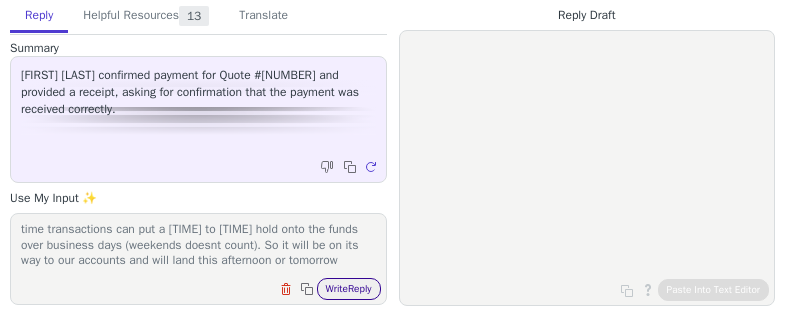 type on "Yes all the details are correct, just note that some banks for first time transactions can put a 24 to 48 hour hold onto the funds over business days (weekends doesnt count). So it will be on its way to our accounts and will land this afternoon or tomorrow" 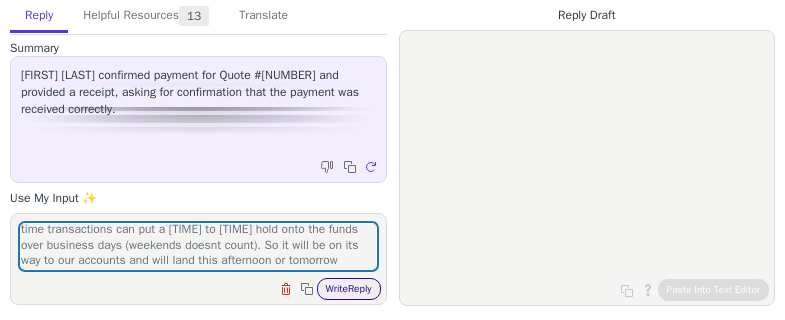 click on "Write  Reply" at bounding box center [349, 289] 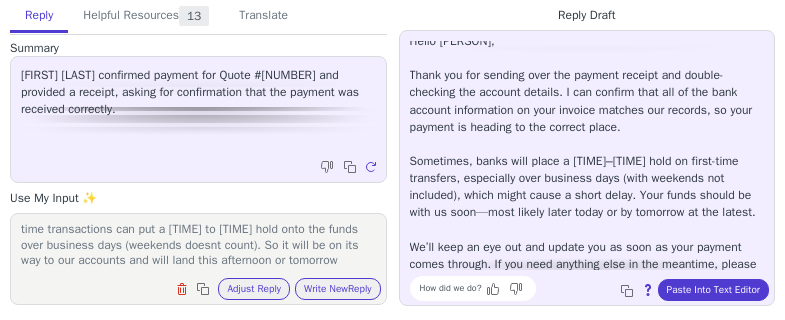 scroll, scrollTop: 12, scrollLeft: 0, axis: vertical 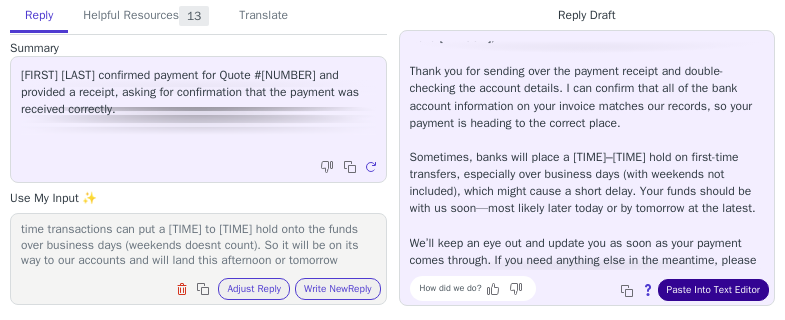 click on "Paste Into Text Editor" at bounding box center (713, 290) 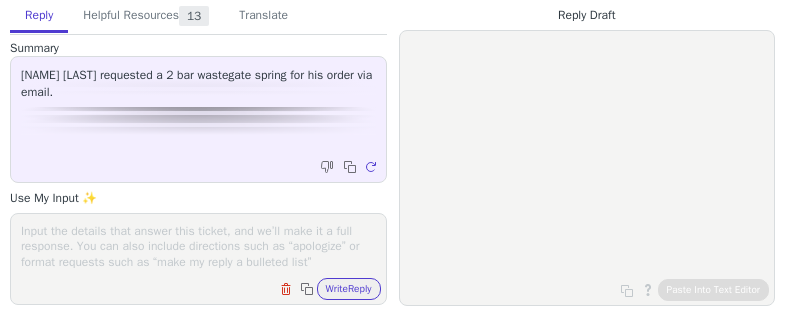 scroll, scrollTop: 0, scrollLeft: 0, axis: both 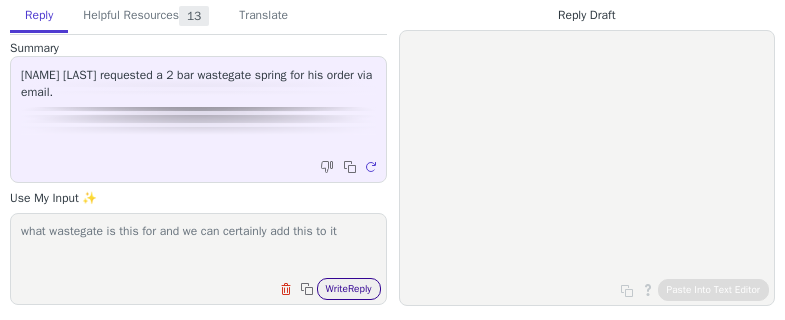 type on "what wastegate is this for and we can certainly add this to it" 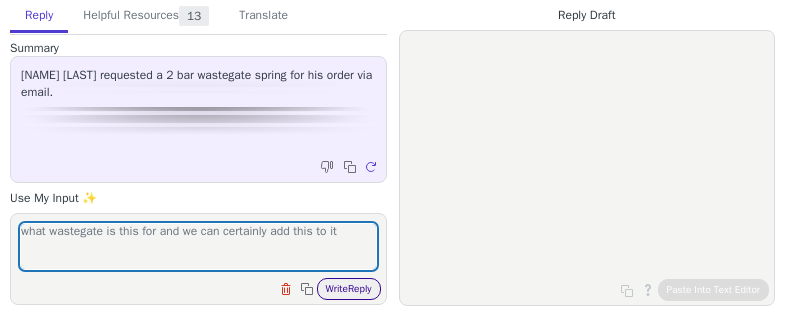 click on "Write  Reply" at bounding box center (349, 289) 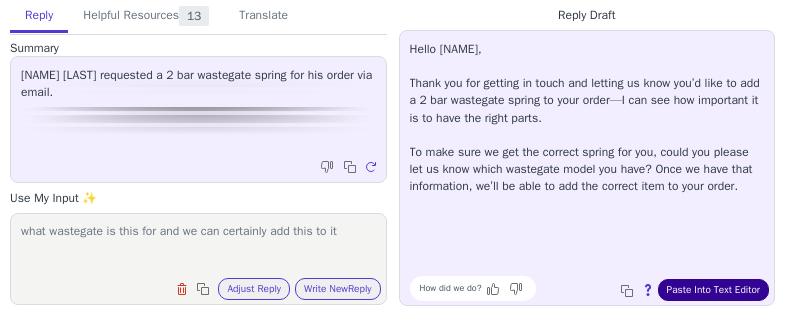click on "Paste Into Text Editor" at bounding box center [713, 290] 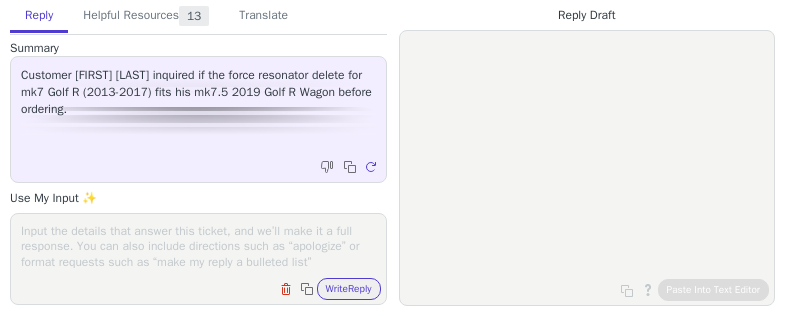 scroll, scrollTop: 0, scrollLeft: 0, axis: both 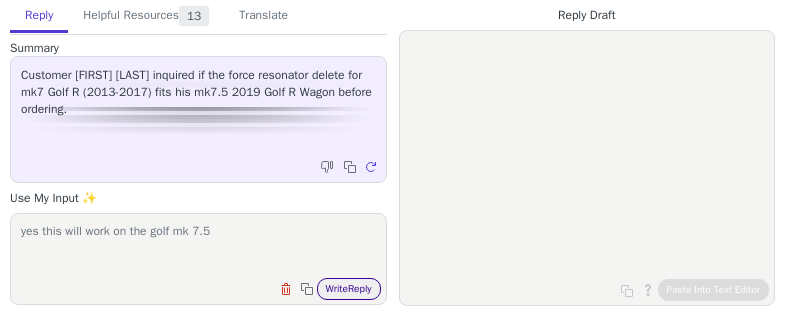 type on "yes this will work on the golf mk 7.5" 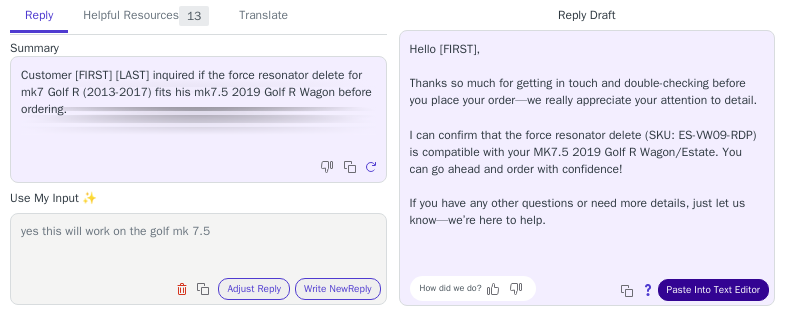 click on "Paste Into Text Editor" at bounding box center [713, 290] 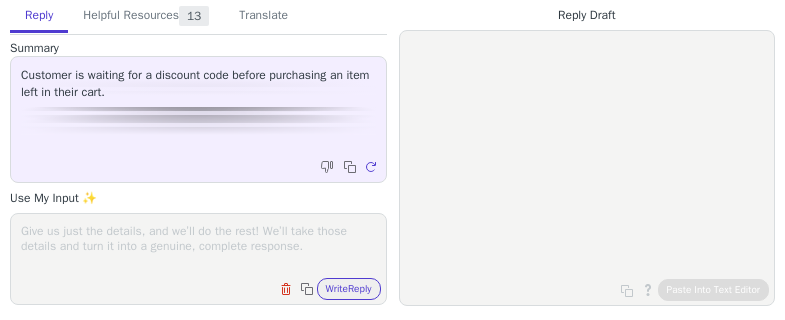 scroll, scrollTop: 0, scrollLeft: 0, axis: both 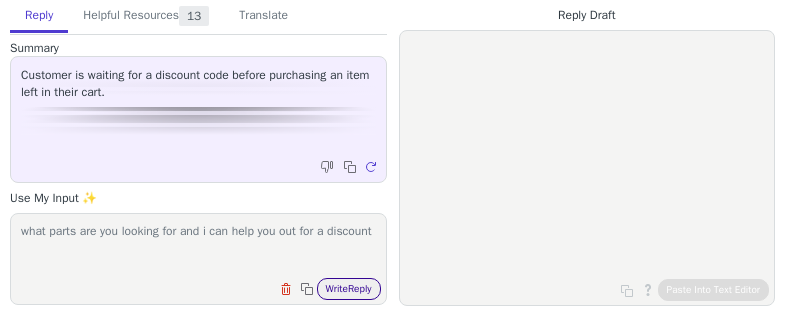 type on "what parts are you looking for and i can help you out for a discount" 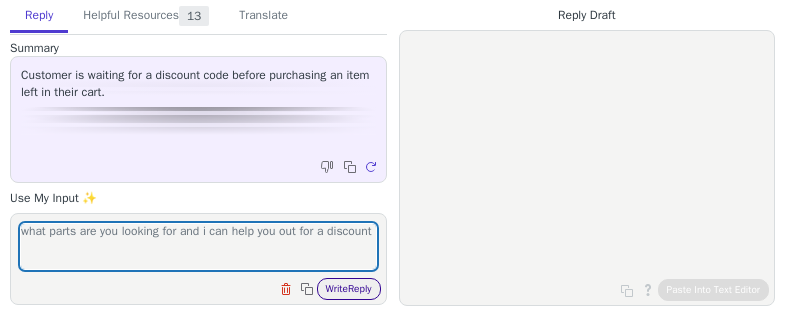click on "Write  Reply" at bounding box center (349, 289) 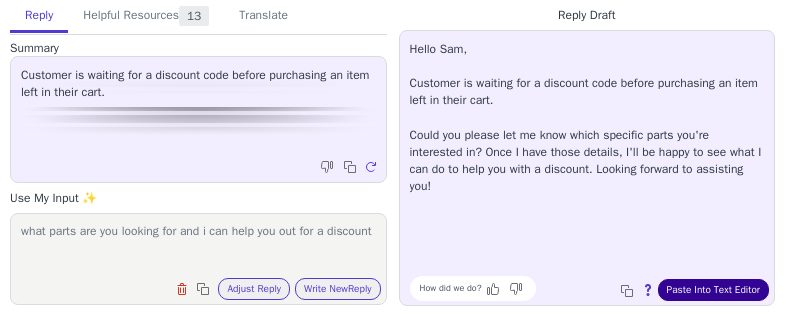 click on "Paste Into Text Editor" at bounding box center (713, 290) 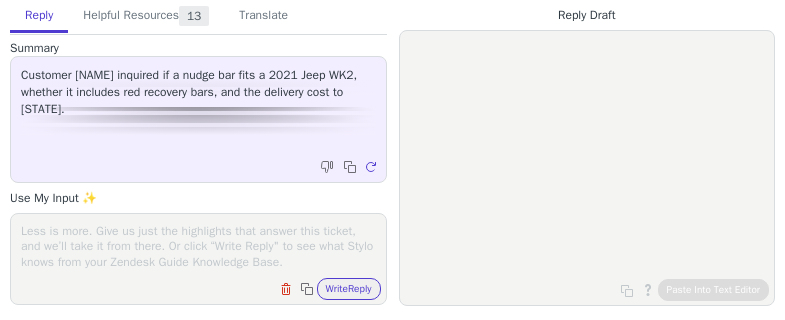 scroll, scrollTop: 0, scrollLeft: 0, axis: both 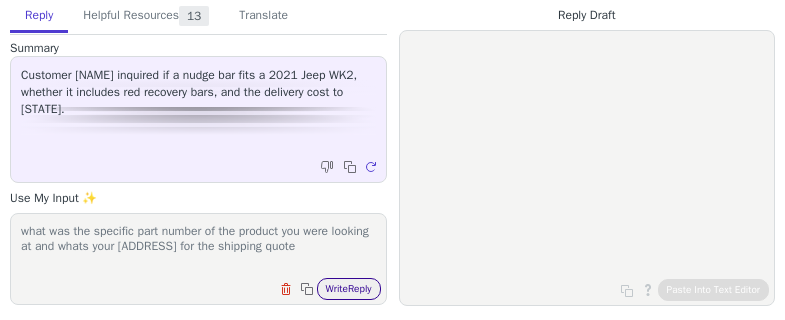 type on "what was the specific part number of the product you were looking at and whats your address for the shipping quote" 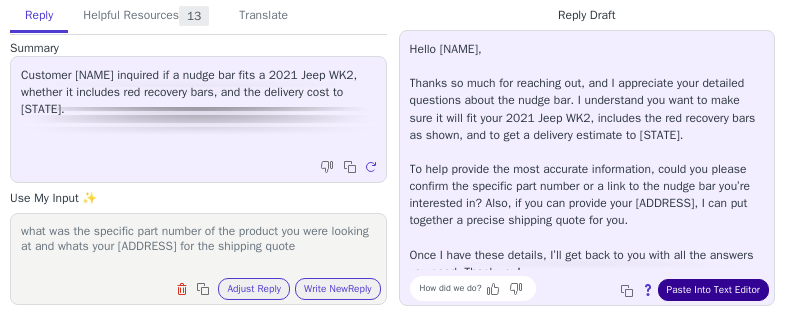 click on "Paste Into Text Editor" at bounding box center [713, 290] 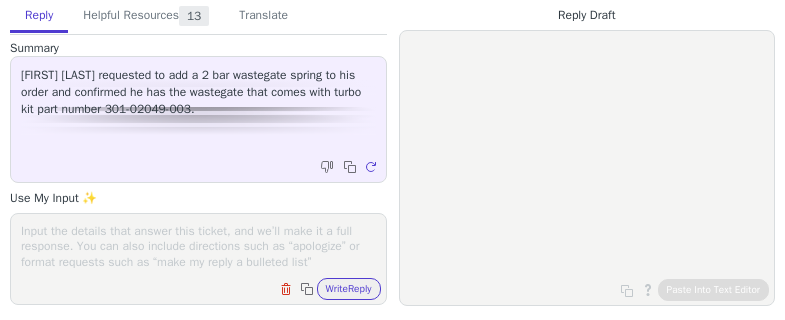 scroll, scrollTop: 0, scrollLeft: 0, axis: both 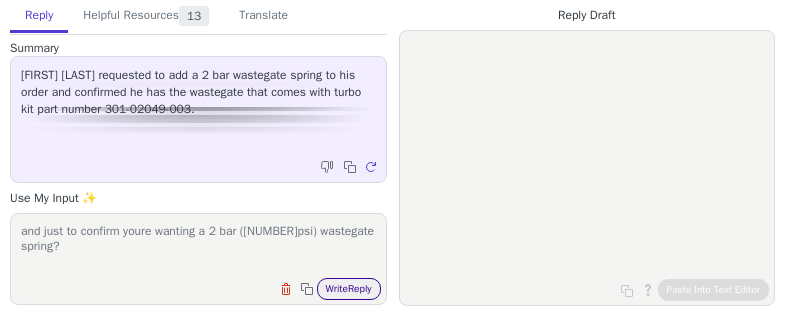 type on "and just to confirm youre wanting a 2 bar ([NUMBER]psi) wastegate spring?" 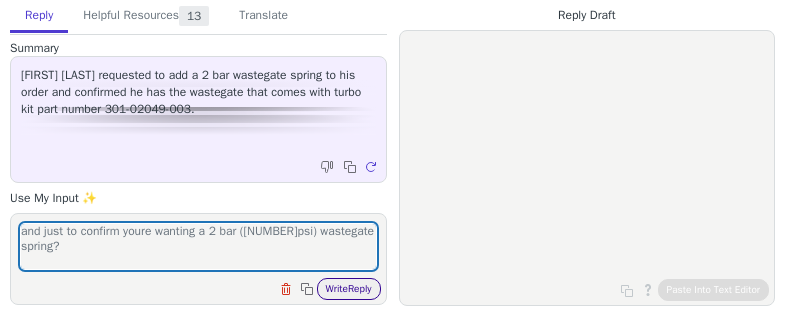 click on "Write  Reply" at bounding box center (349, 289) 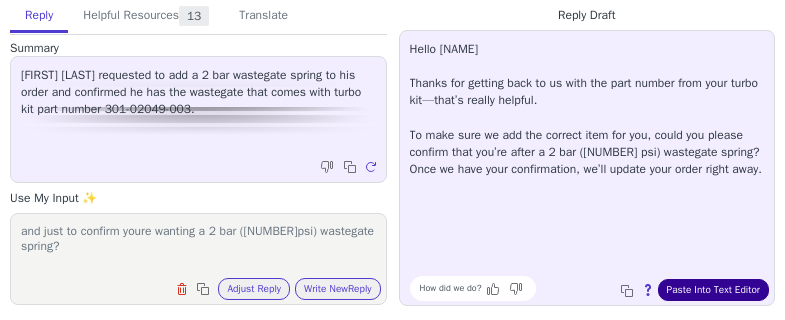 click on "Paste Into Text Editor" at bounding box center (713, 290) 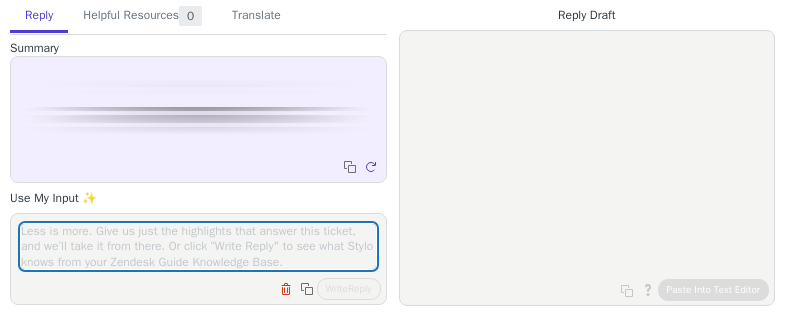 scroll, scrollTop: 0, scrollLeft: 0, axis: both 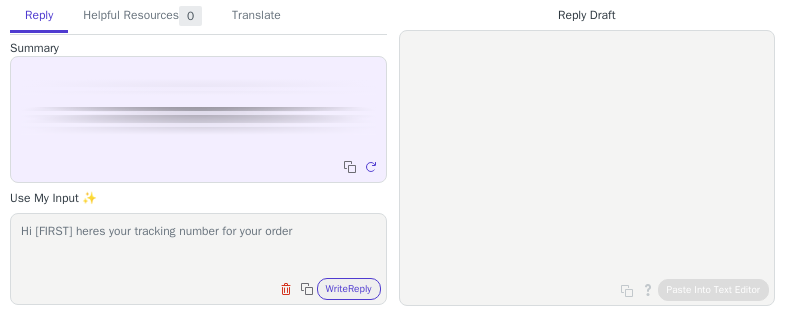 paste on "[TRACKING_NUMBER]" 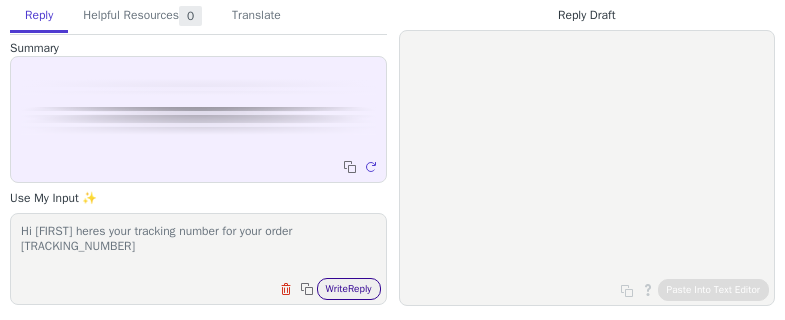 type on "Hi [FIRST] heres your tracking number for your order
[TRACKING_NUMBER]" 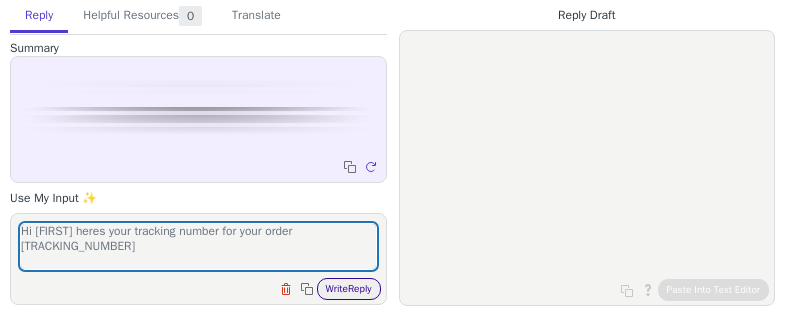 click on "Write  Reply" at bounding box center [349, 289] 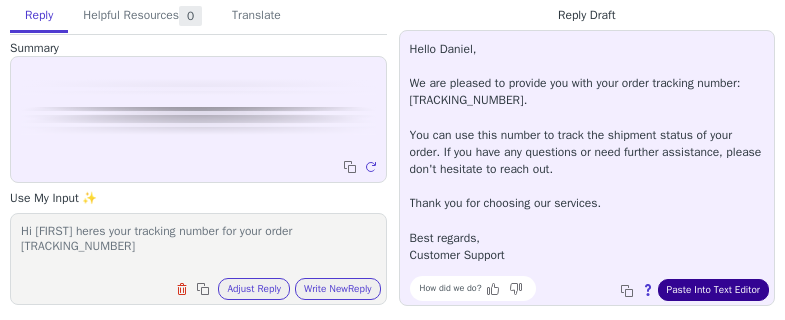 click on "Paste Into Text Editor" at bounding box center (713, 290) 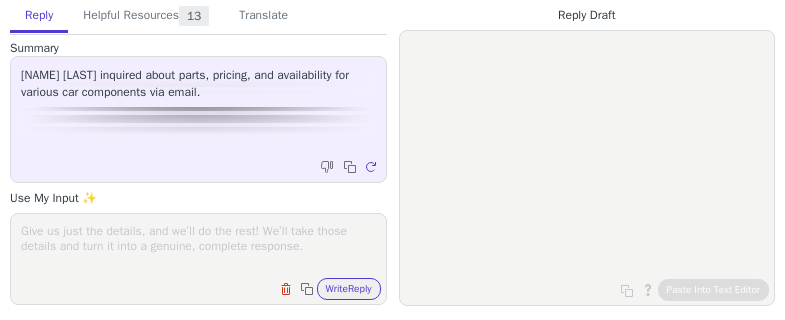 scroll, scrollTop: 0, scrollLeft: 0, axis: both 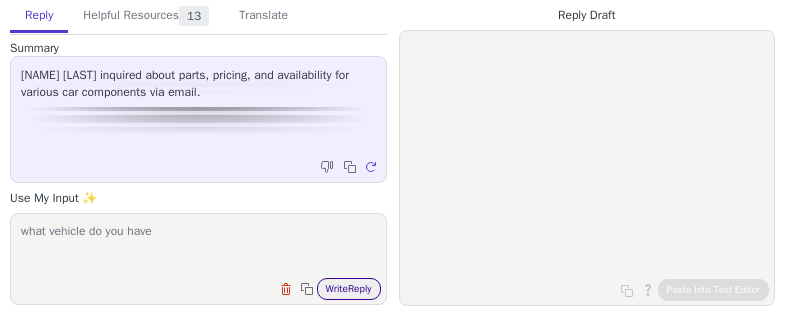 type on "what vehicle do you have" 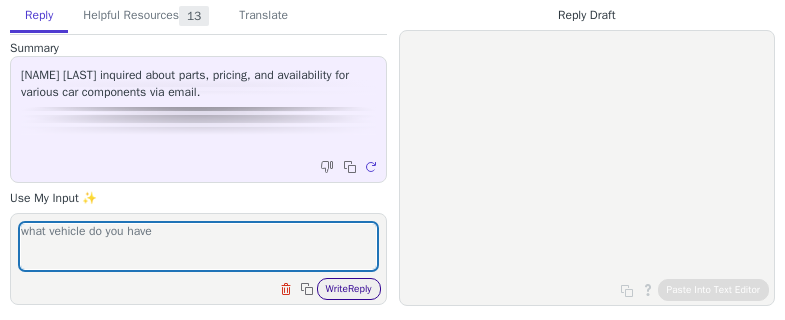 click on "Write  Reply" at bounding box center (349, 289) 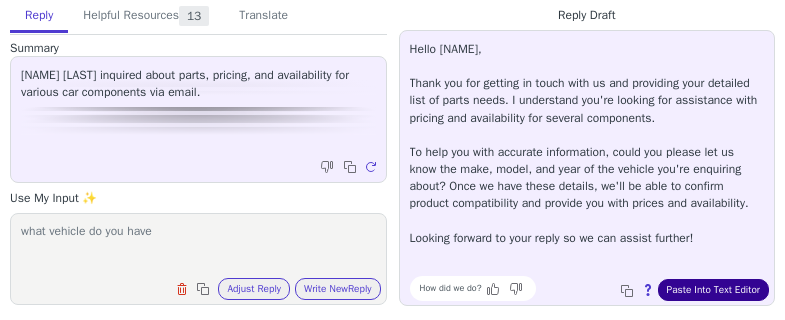 click on "Paste Into Text Editor" at bounding box center (713, 290) 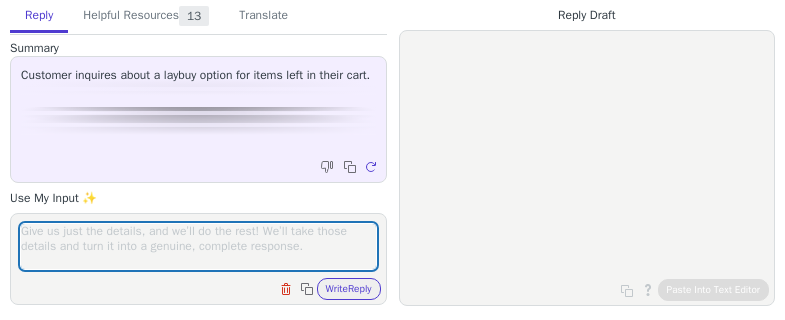 scroll, scrollTop: 0, scrollLeft: 0, axis: both 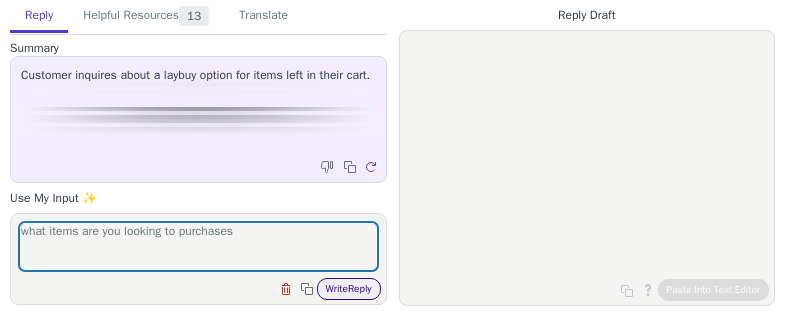 type on "what items are you looking to purchases" 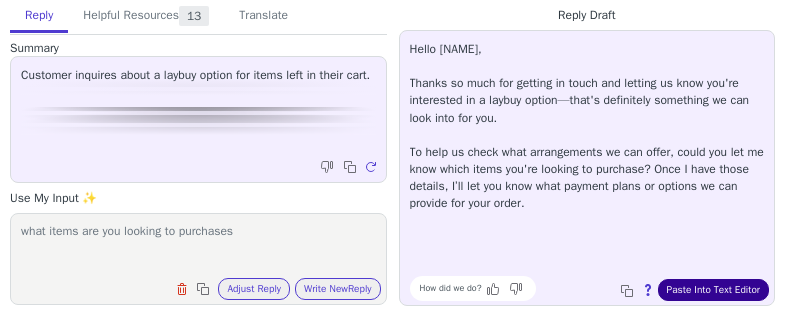 click on "Paste Into Text Editor" at bounding box center (713, 290) 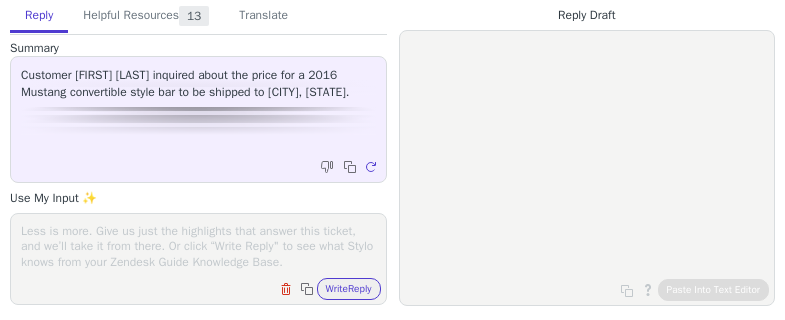 scroll, scrollTop: 0, scrollLeft: 0, axis: both 